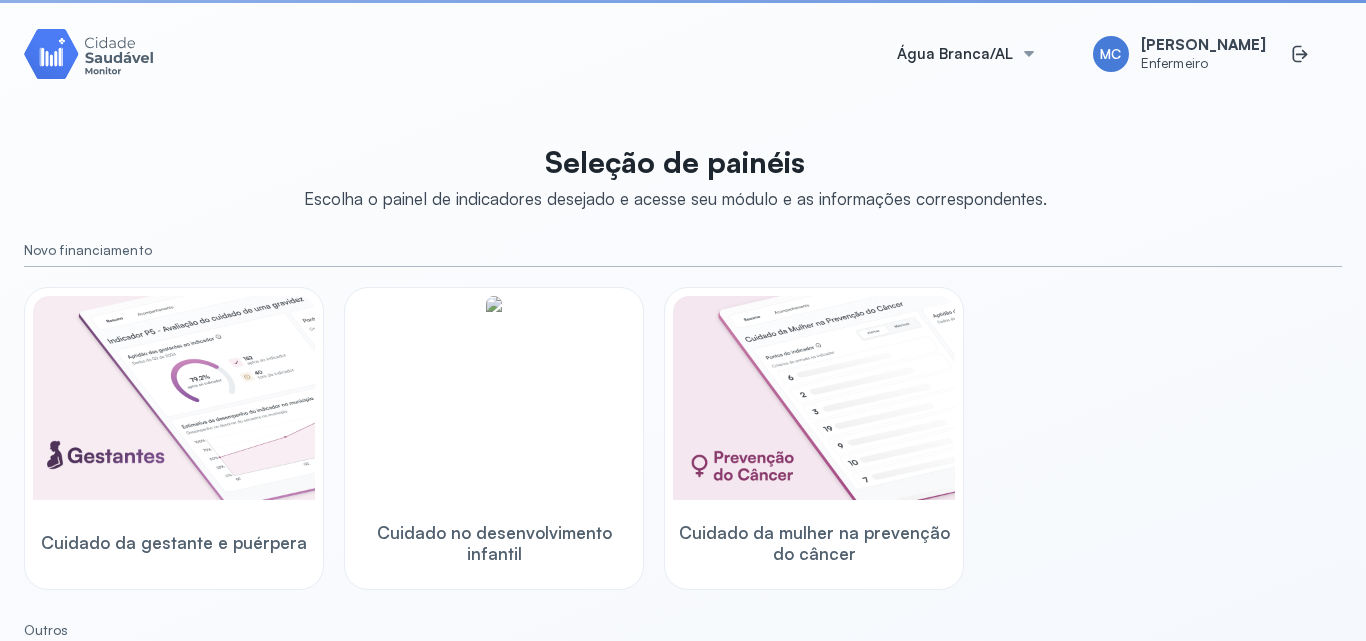 scroll, scrollTop: 0, scrollLeft: 0, axis: both 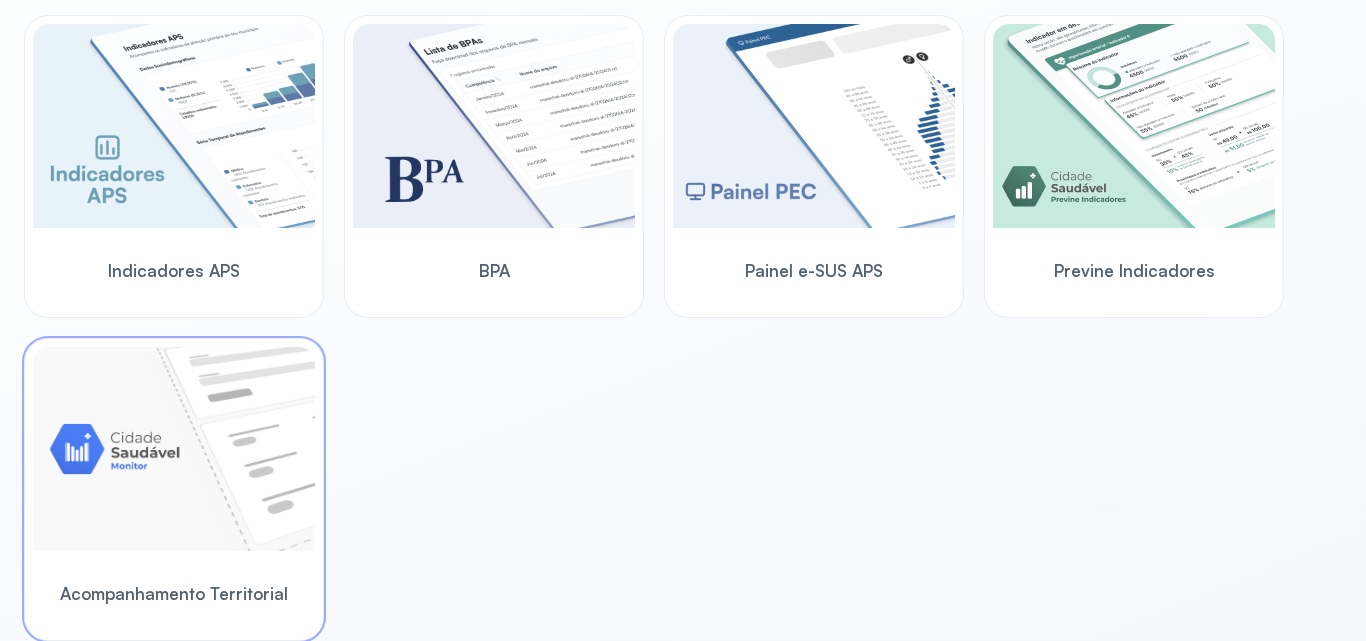 click on "Acompanhamento Territorial" 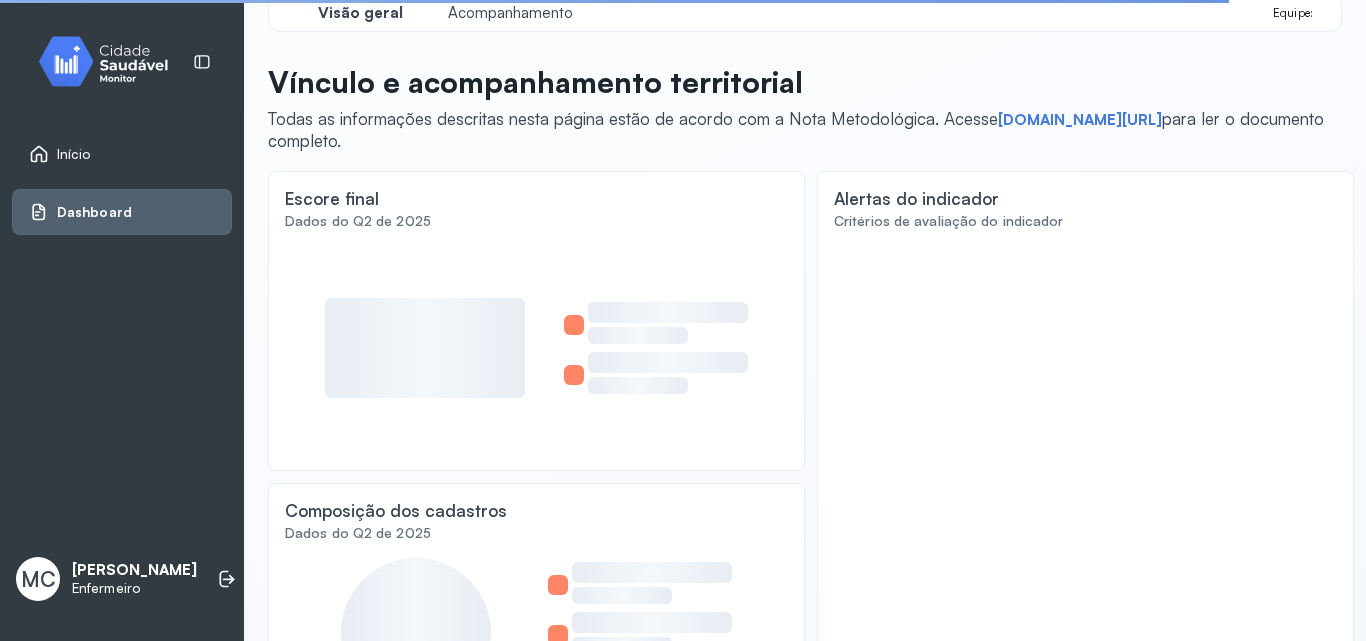 scroll, scrollTop: 0, scrollLeft: 0, axis: both 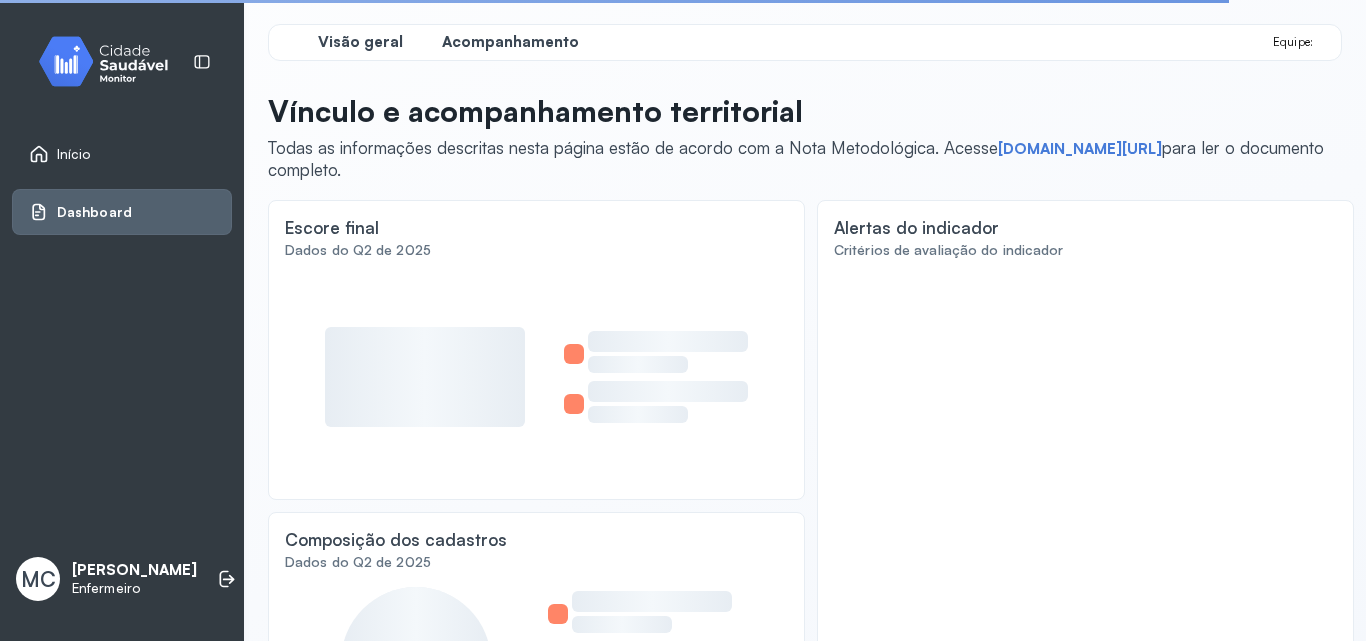 click on "Acompanhamento" at bounding box center (510, 42) 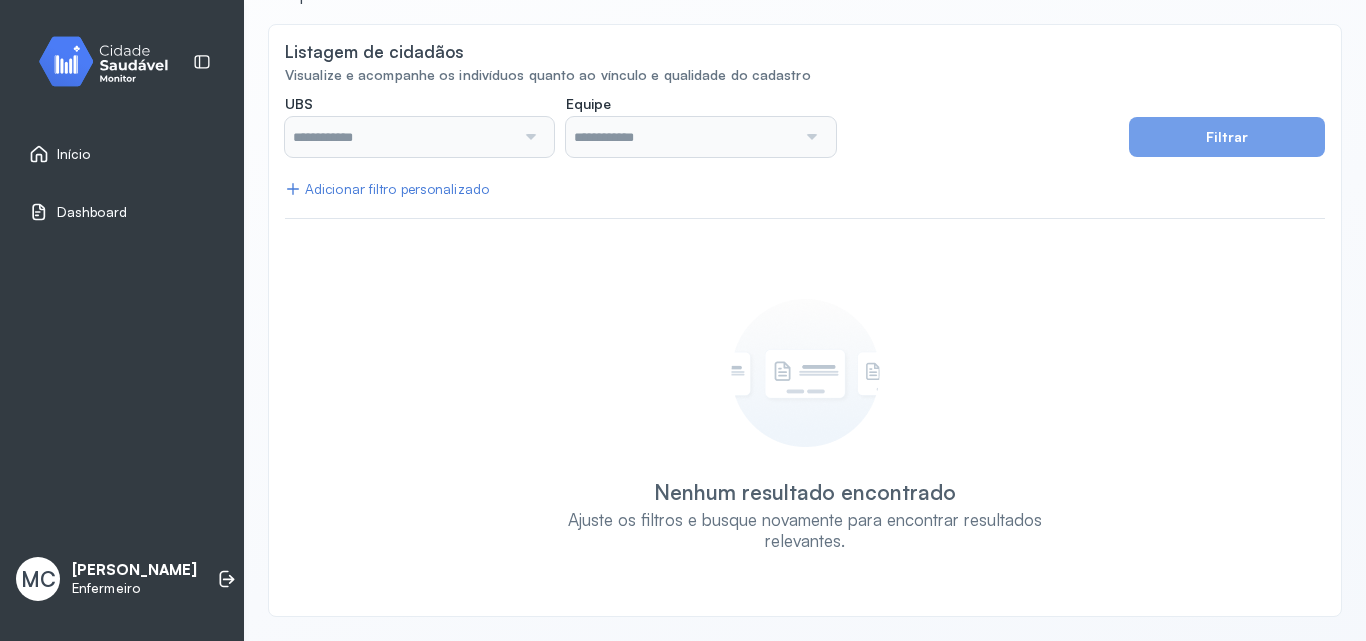type on "**********" 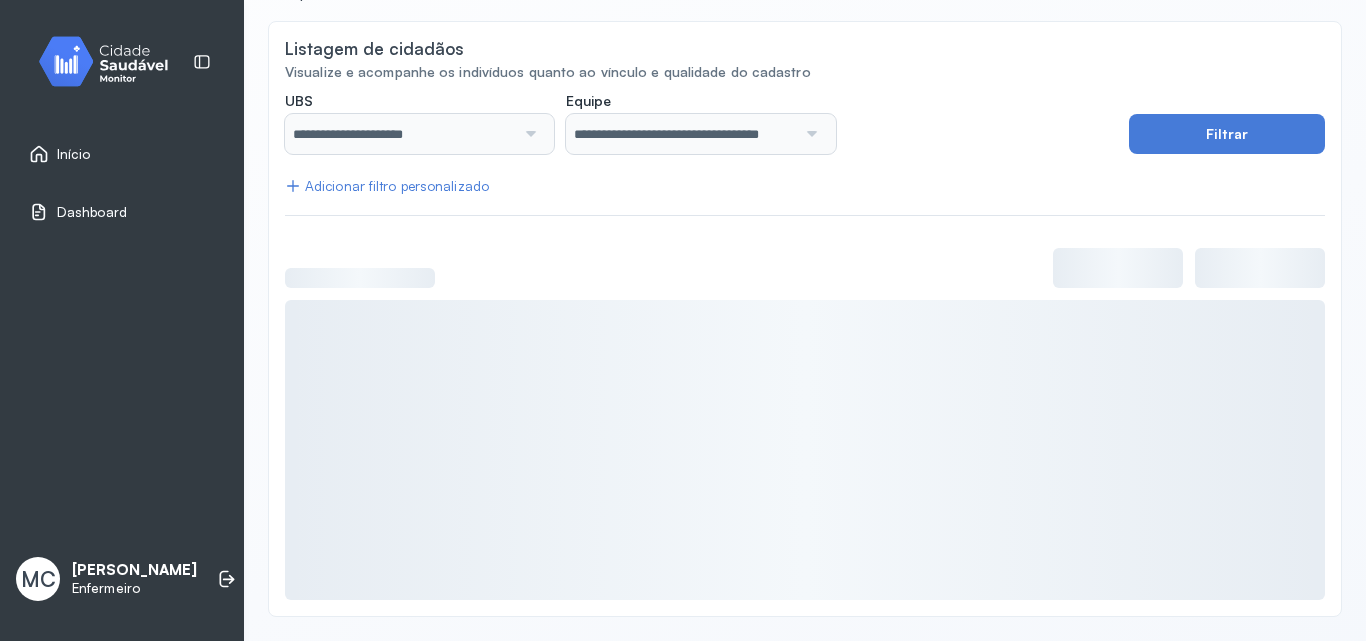 scroll, scrollTop: 0, scrollLeft: 0, axis: both 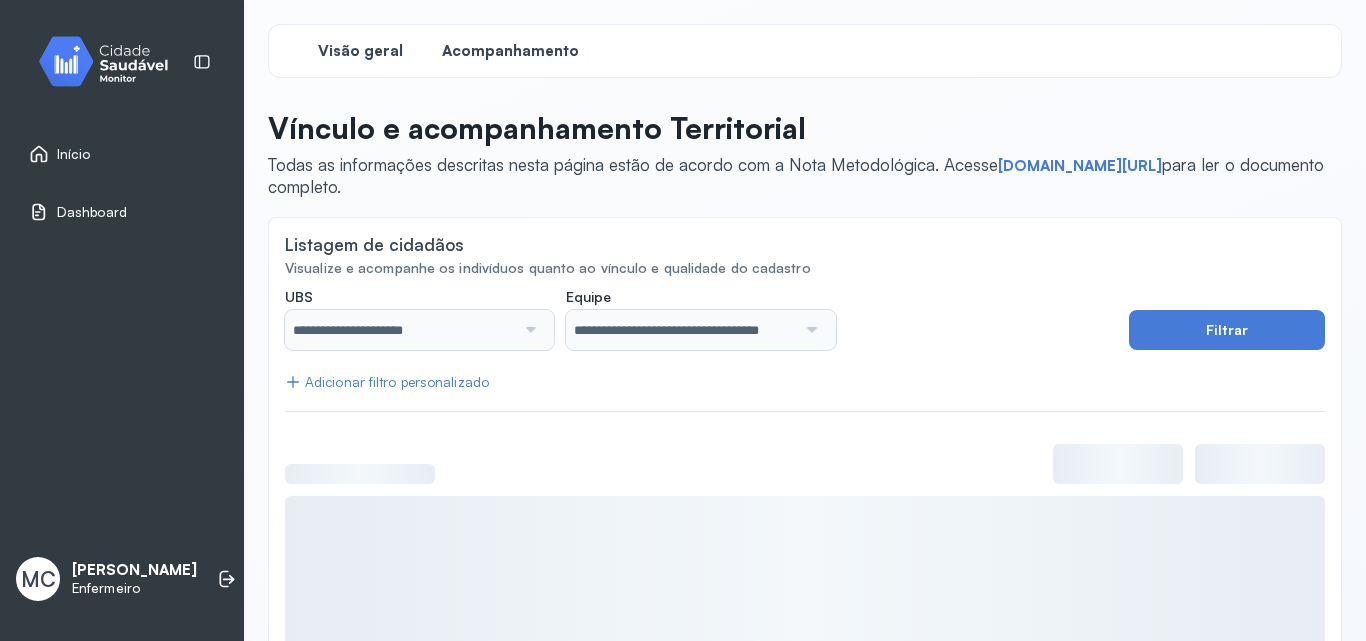 click on "Visão geral" at bounding box center [360, 51] 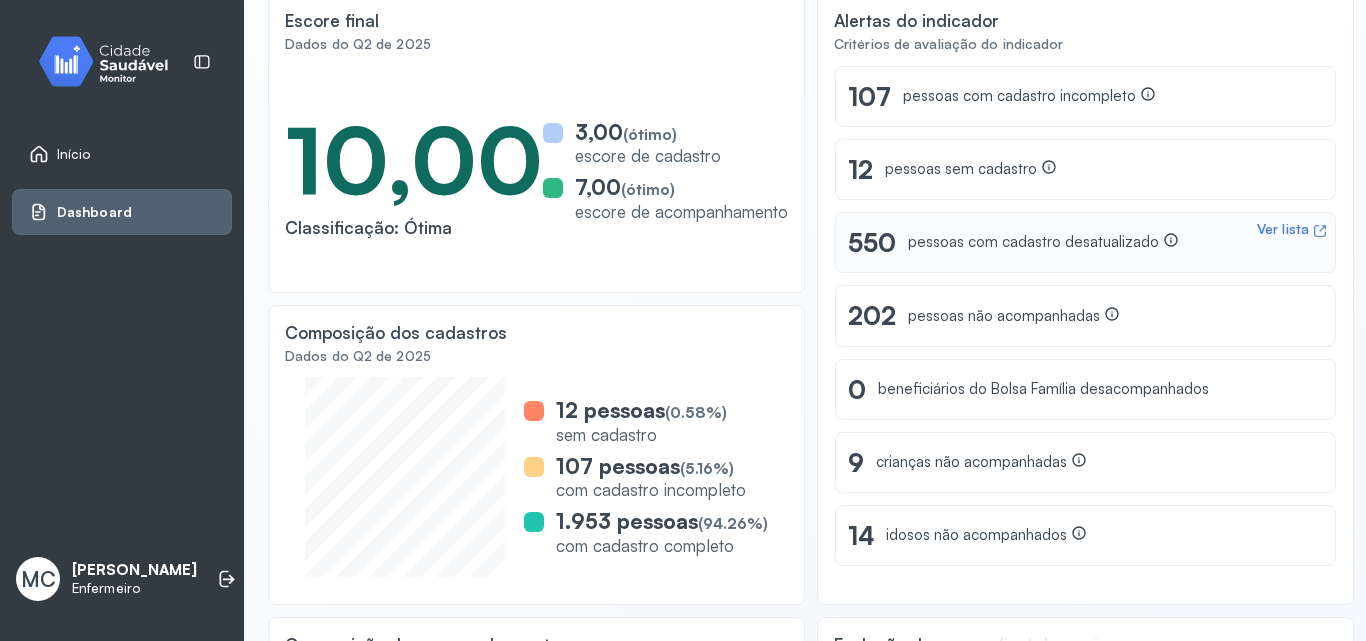 scroll, scrollTop: 97, scrollLeft: 0, axis: vertical 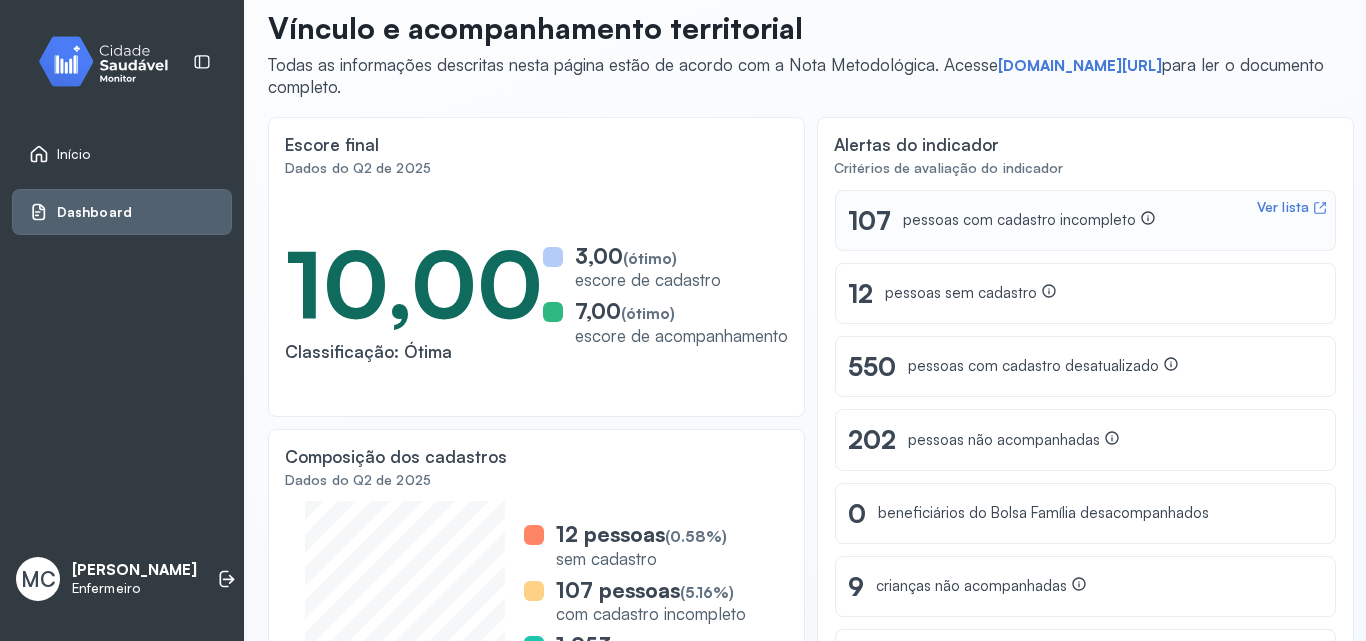 click on "Ver lista  107 pessoas com cadastro incompleto" at bounding box center (1085, 220) 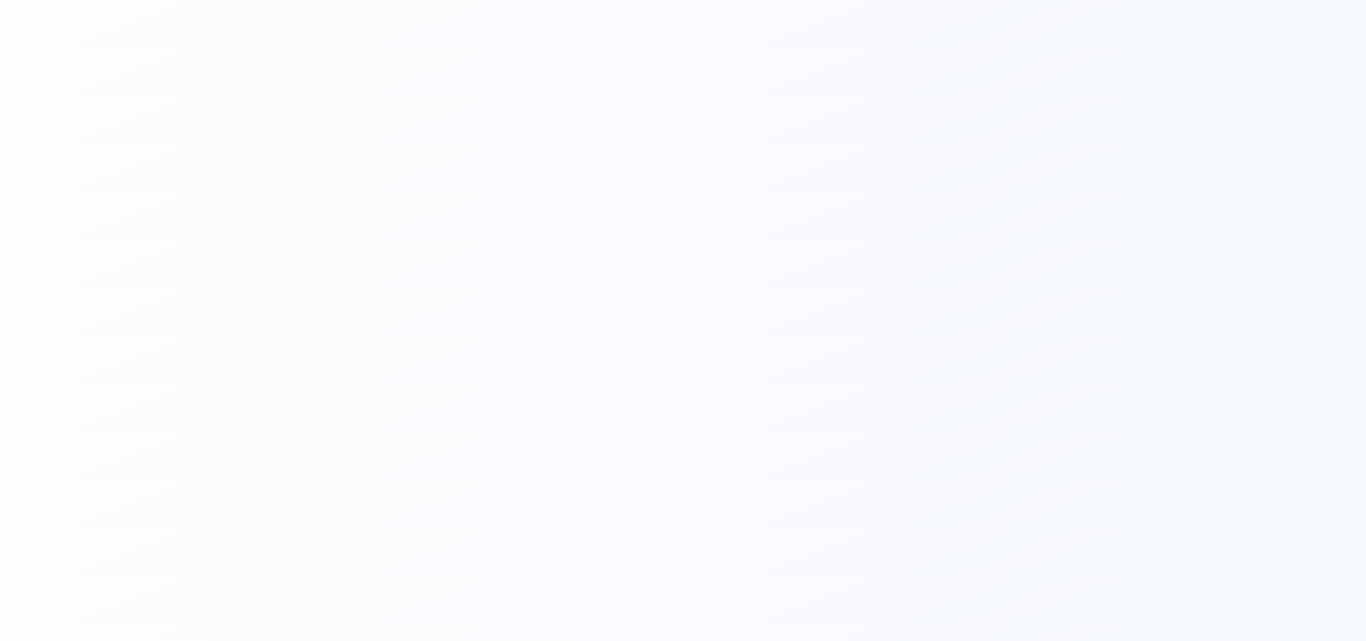 scroll, scrollTop: 0, scrollLeft: 0, axis: both 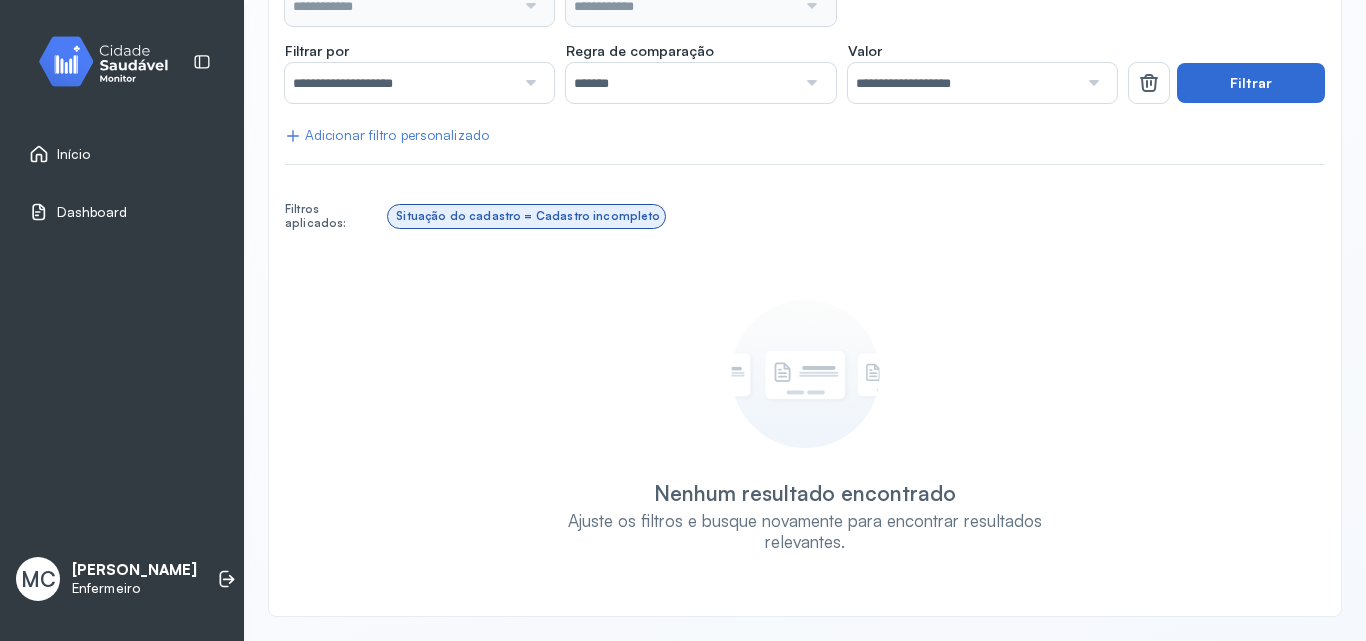click on "Filtrar" at bounding box center [1251, 83] 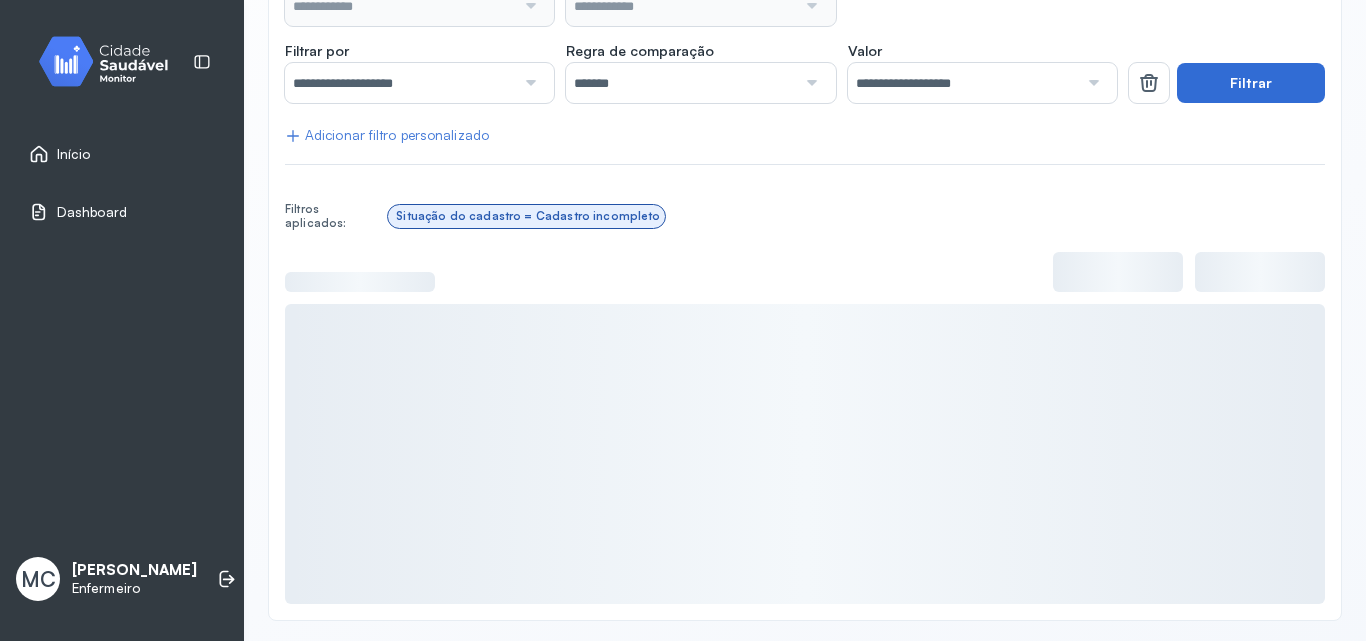 type on "**********" 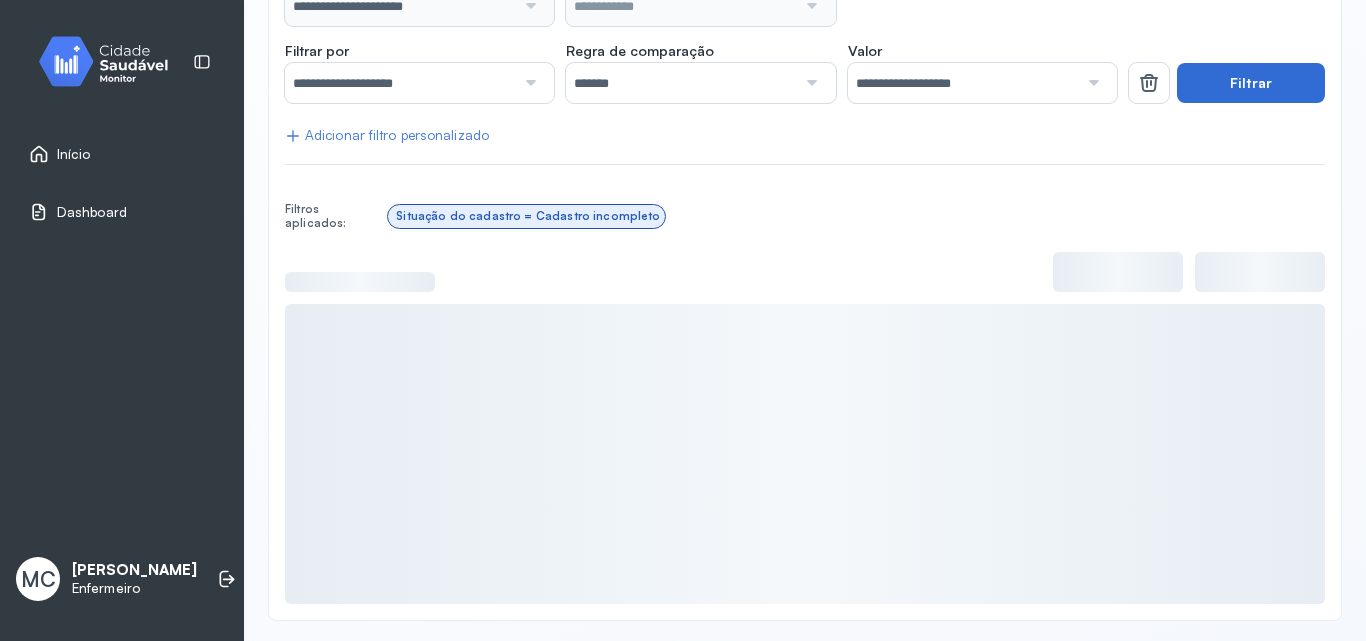 type on "**********" 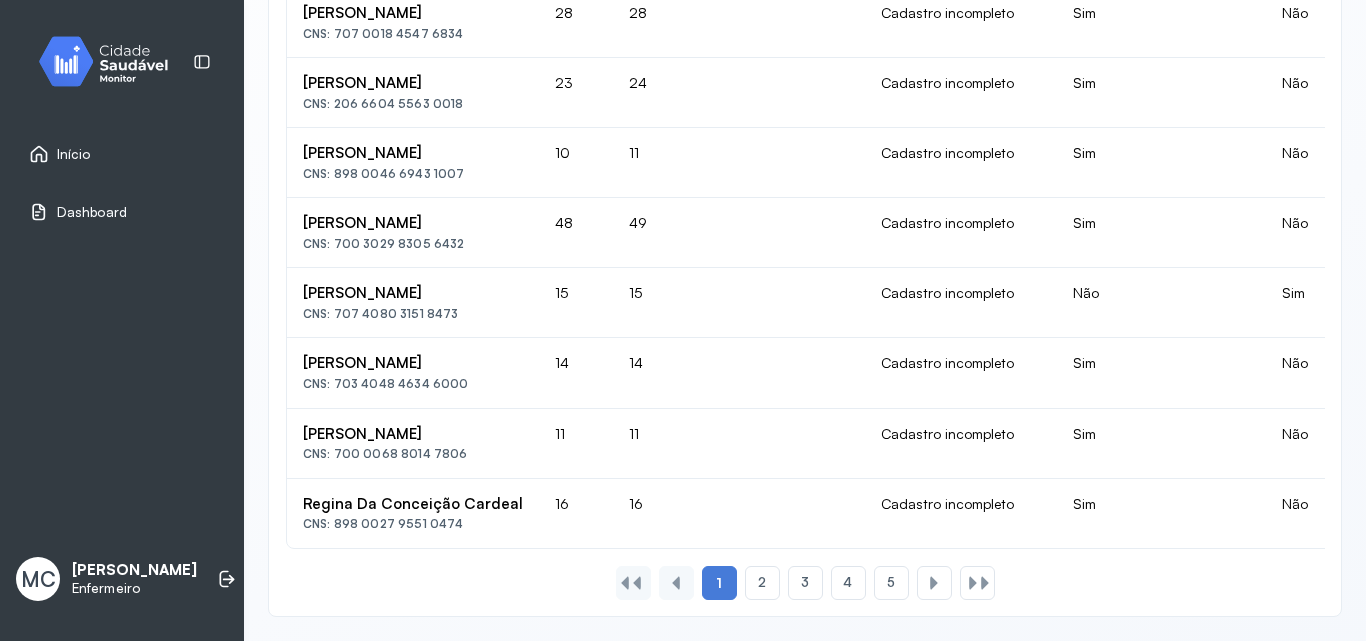 scroll, scrollTop: 1565, scrollLeft: 0, axis: vertical 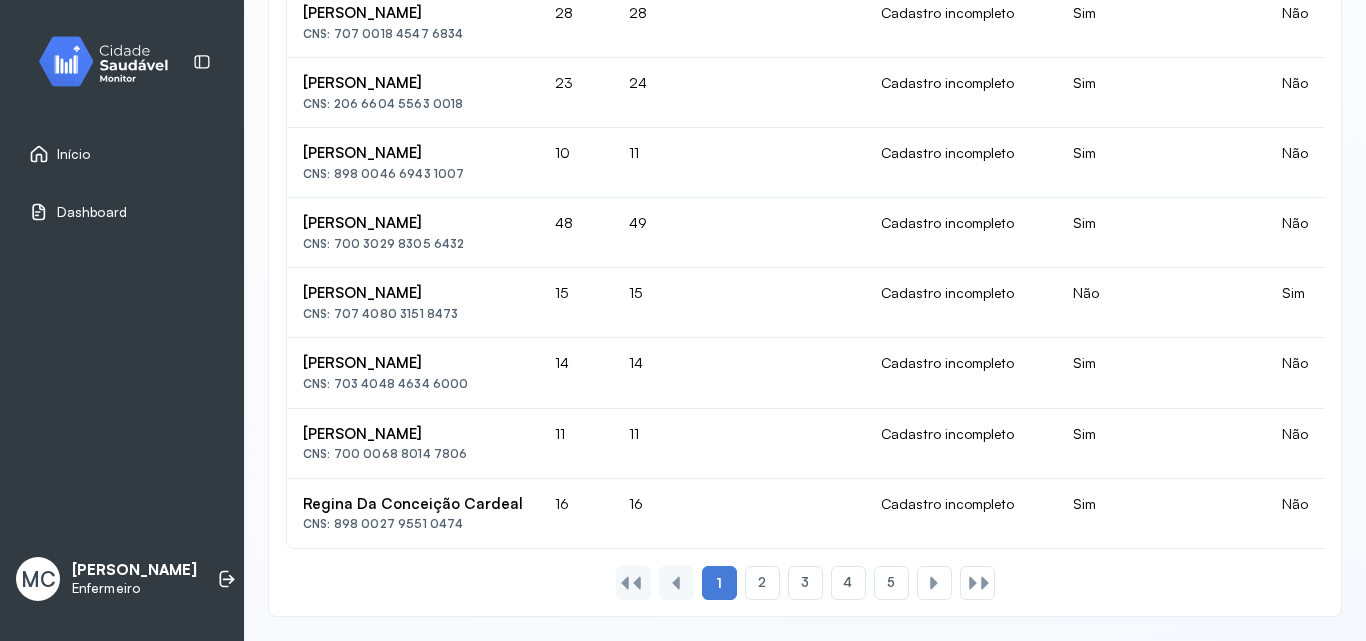 click on "Início" at bounding box center (122, 154) 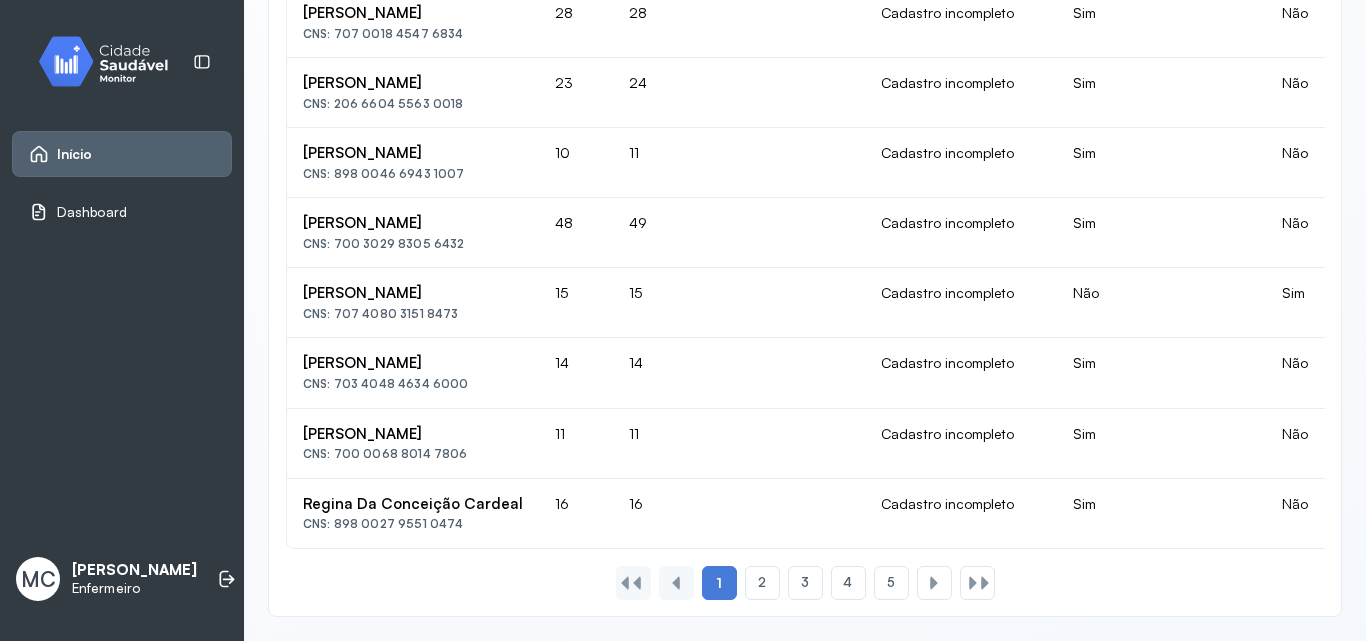 click on "Início" at bounding box center (122, 154) 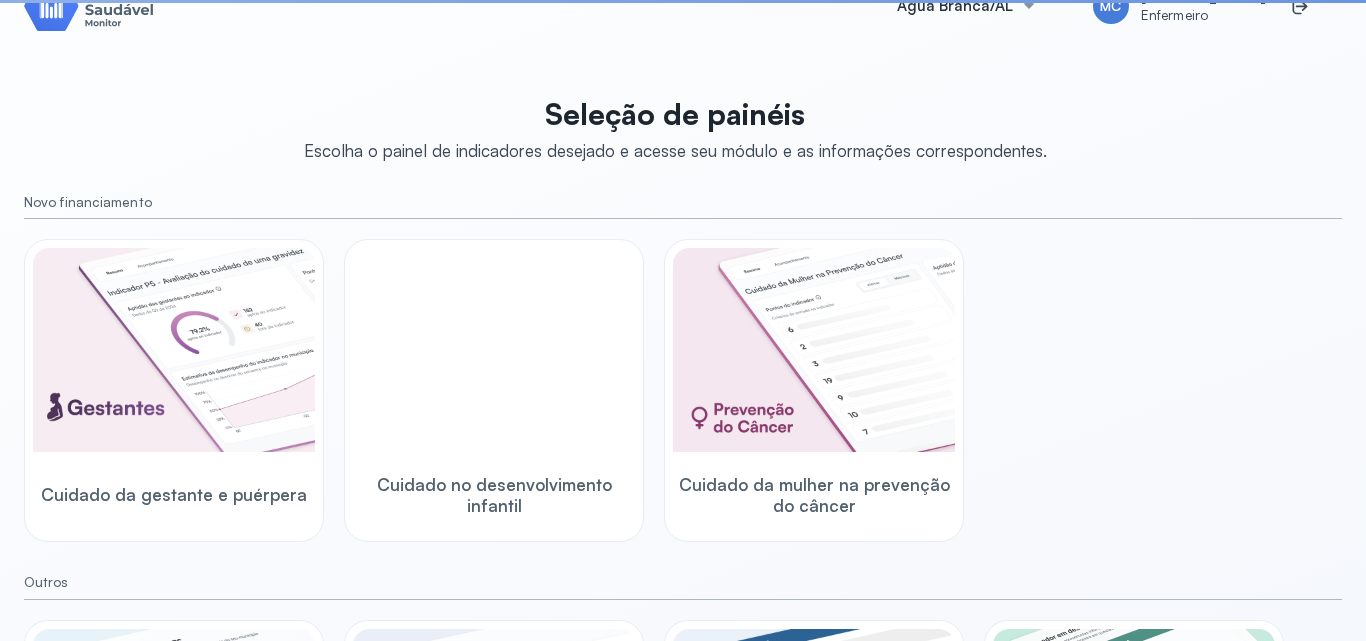 scroll, scrollTop: 653, scrollLeft: 0, axis: vertical 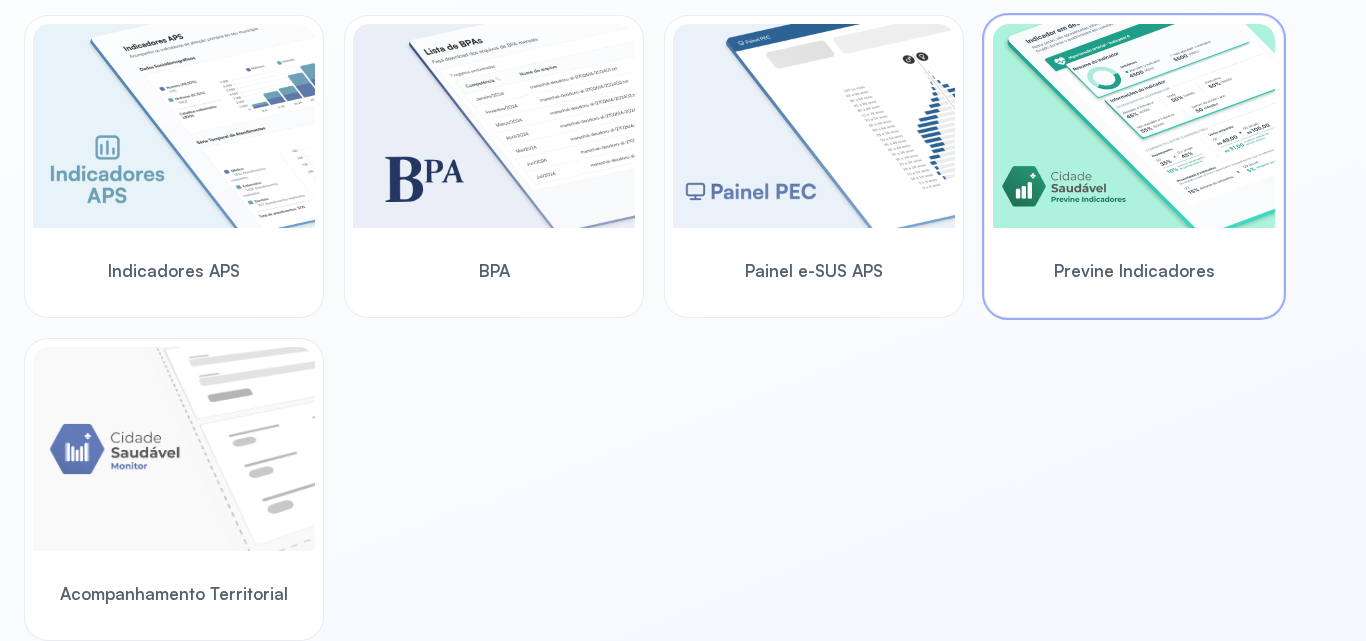 click at bounding box center (1134, 126) 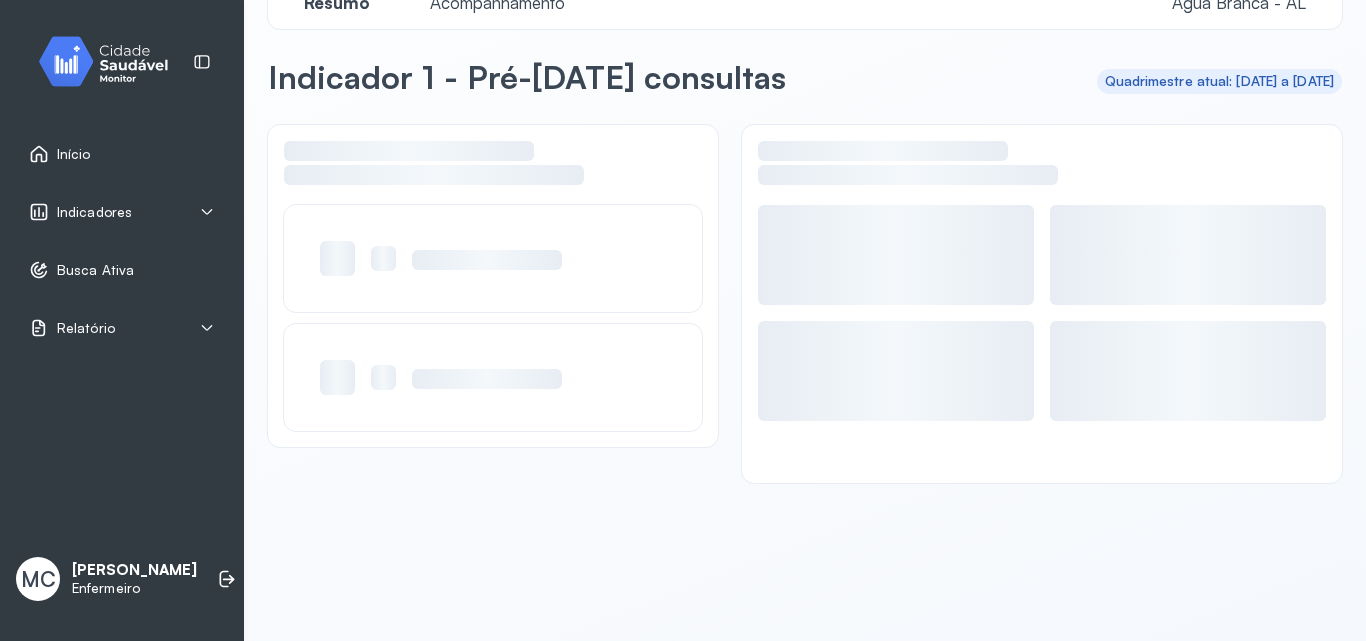 scroll, scrollTop: 48, scrollLeft: 0, axis: vertical 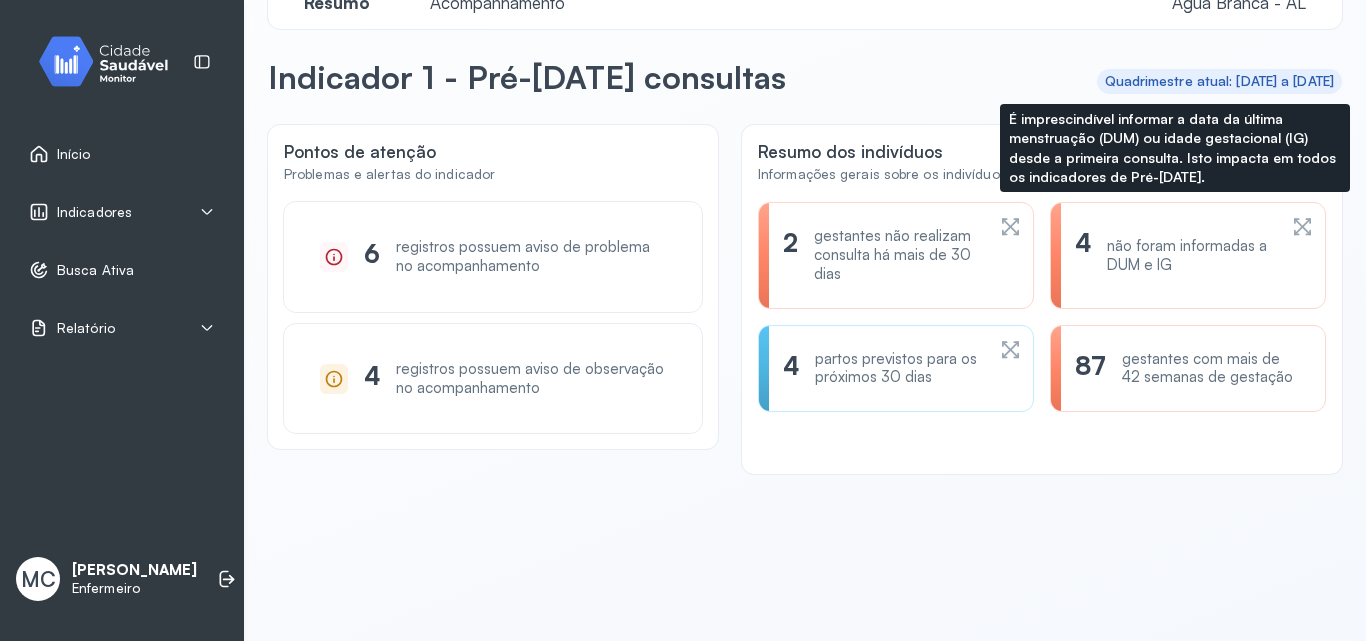 click on "4 não foram informadas a DUM e IG" 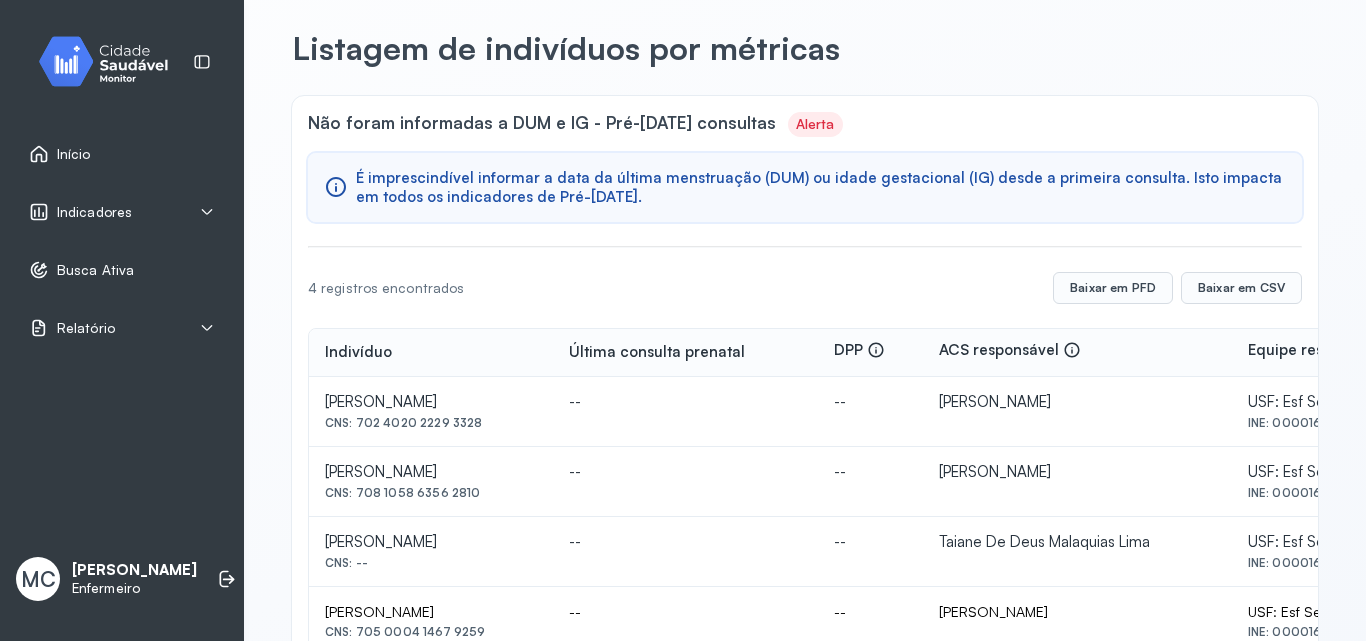 scroll, scrollTop: 0, scrollLeft: 0, axis: both 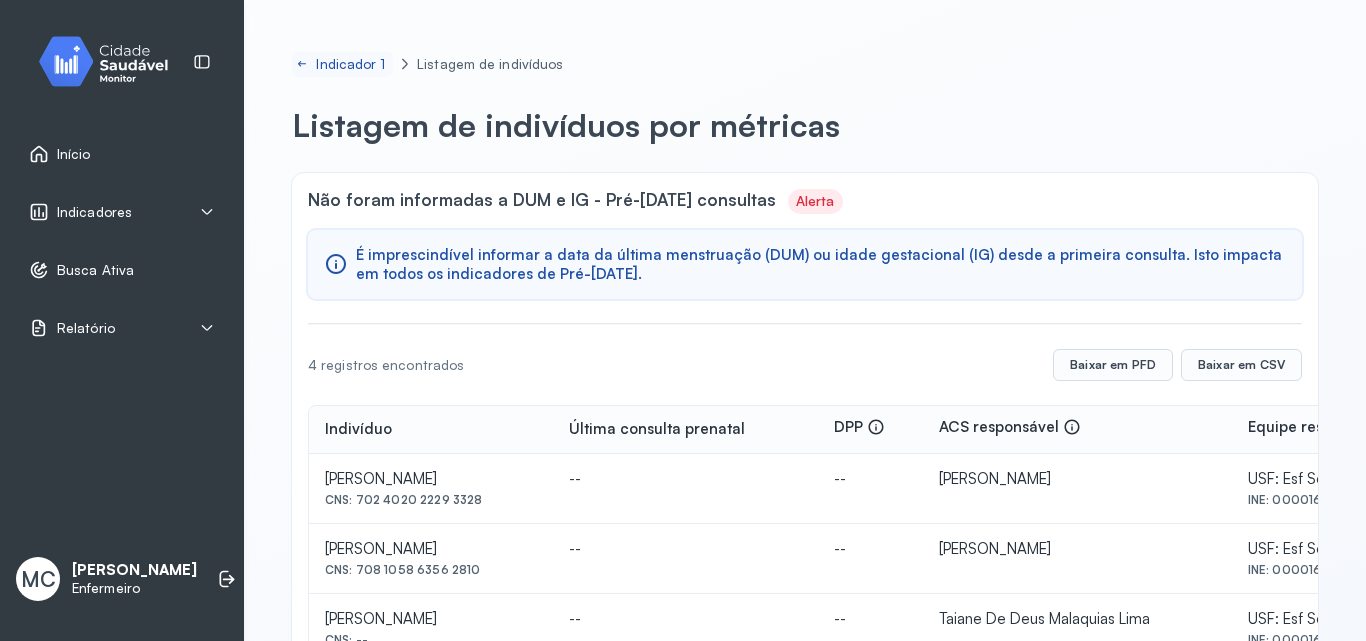 click on "Indicador 1" at bounding box center [352, 64] 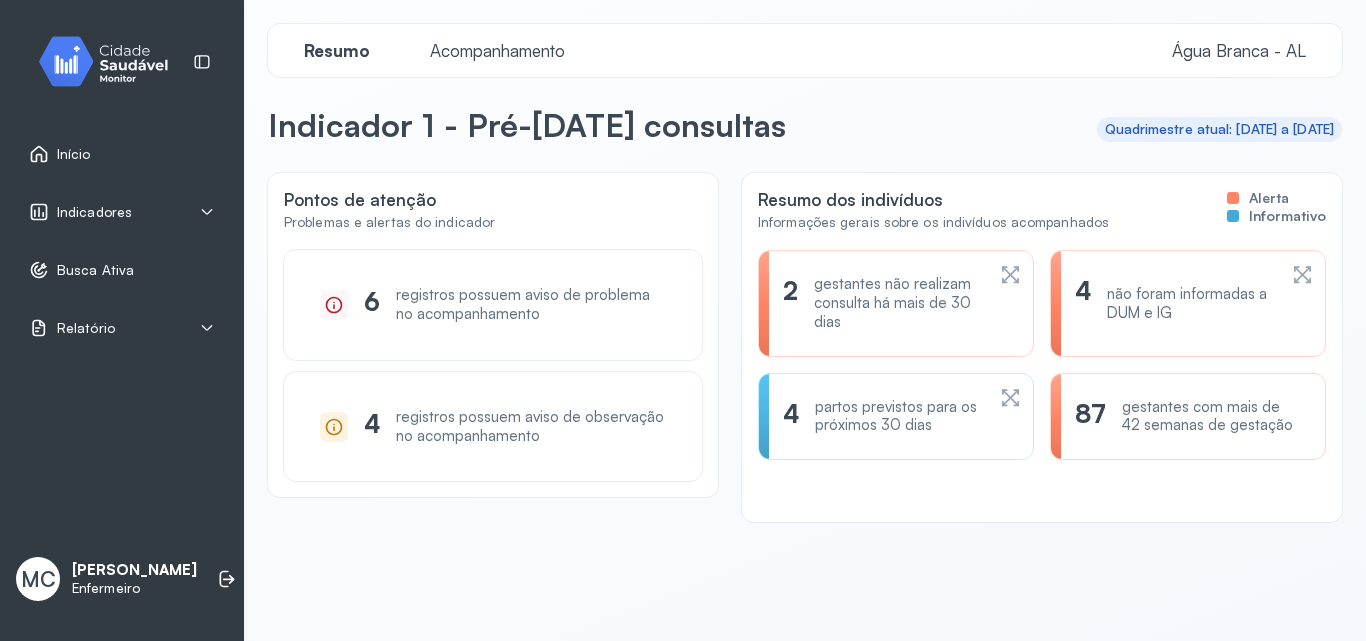 click at bounding box center [1056, 417] 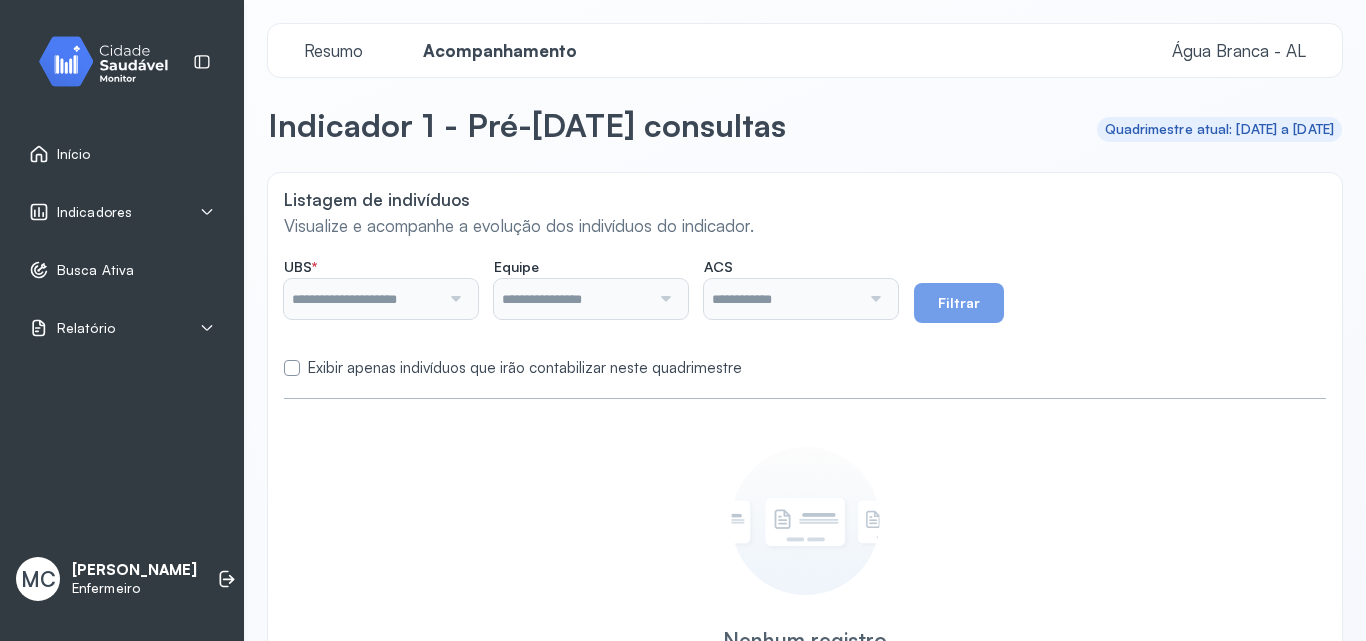 type on "**********" 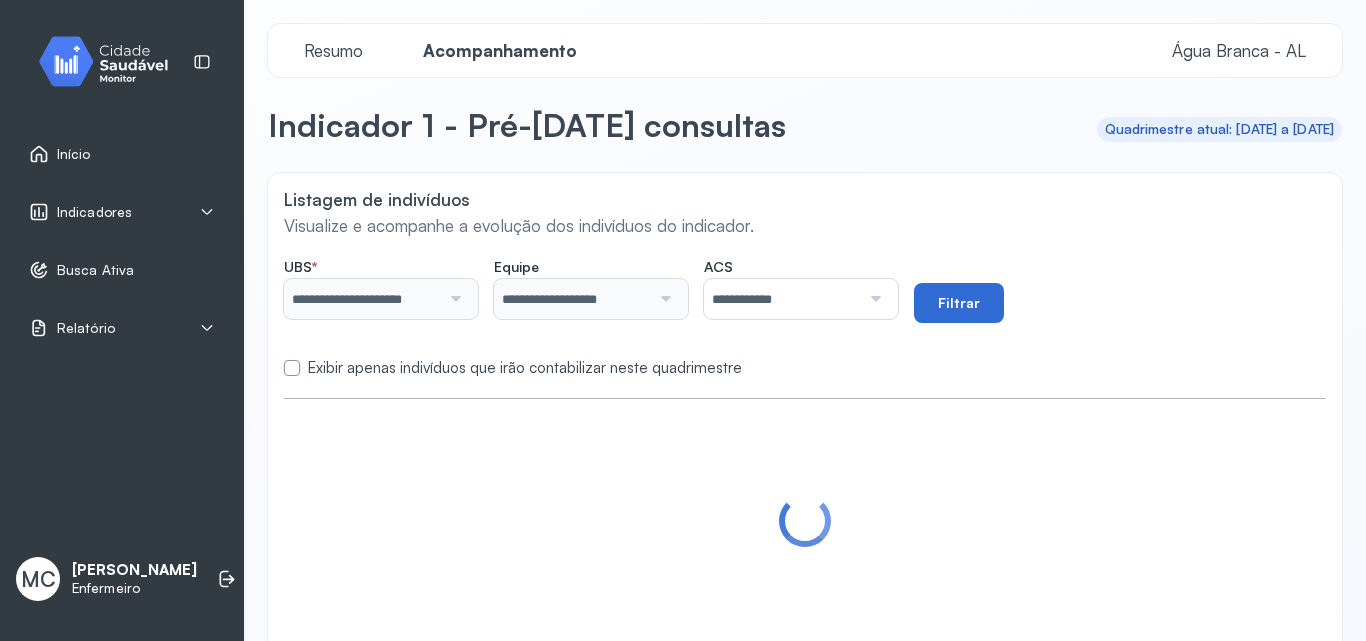 click on "Filtrar" at bounding box center [959, 303] 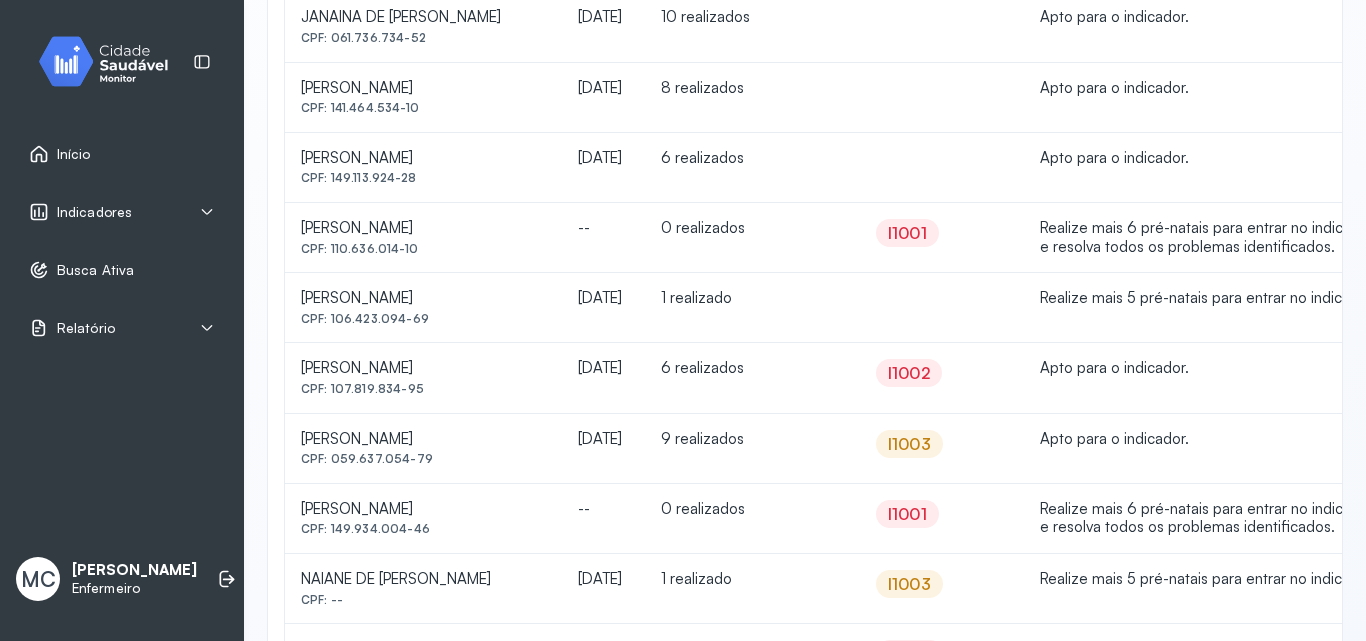 scroll, scrollTop: 1100, scrollLeft: 0, axis: vertical 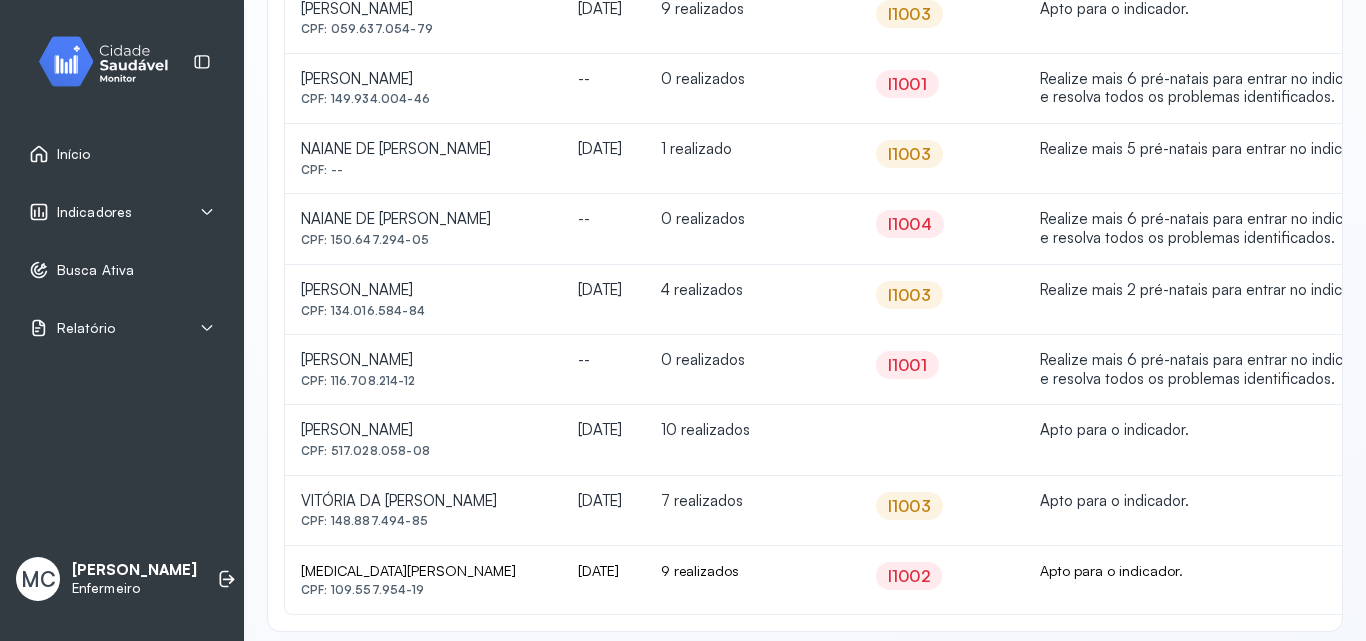 click on "Indicadores" at bounding box center (122, 212) 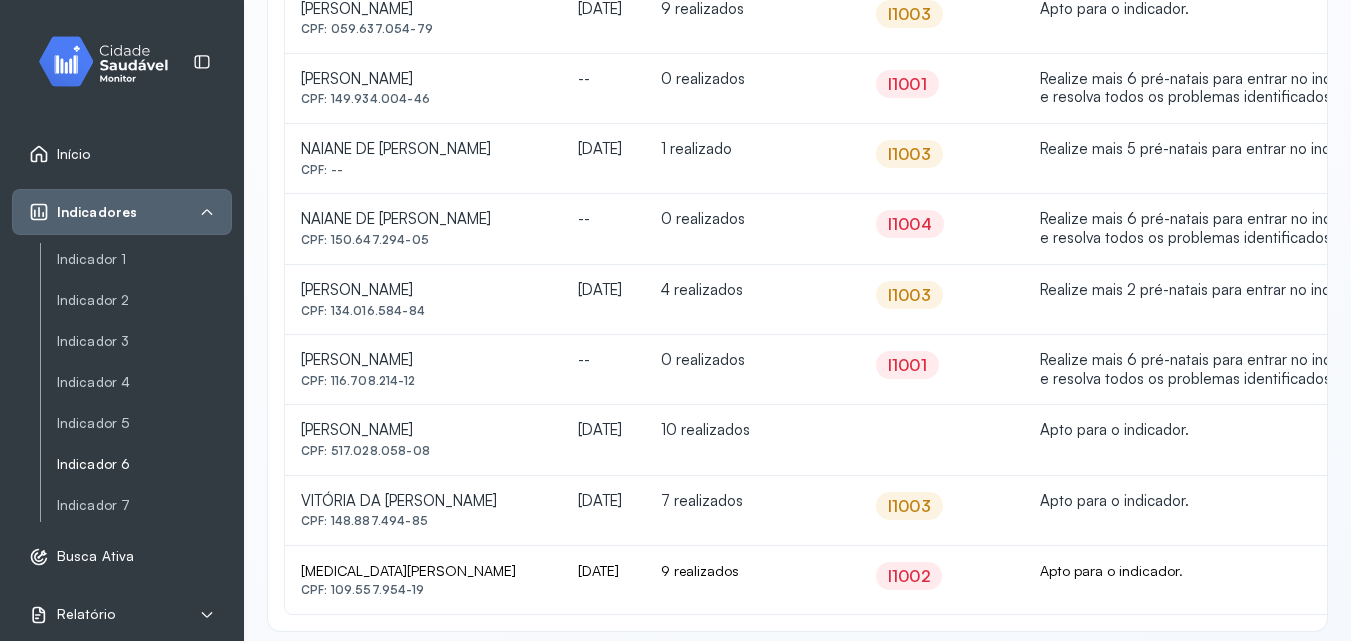 click on "Indicador 6" 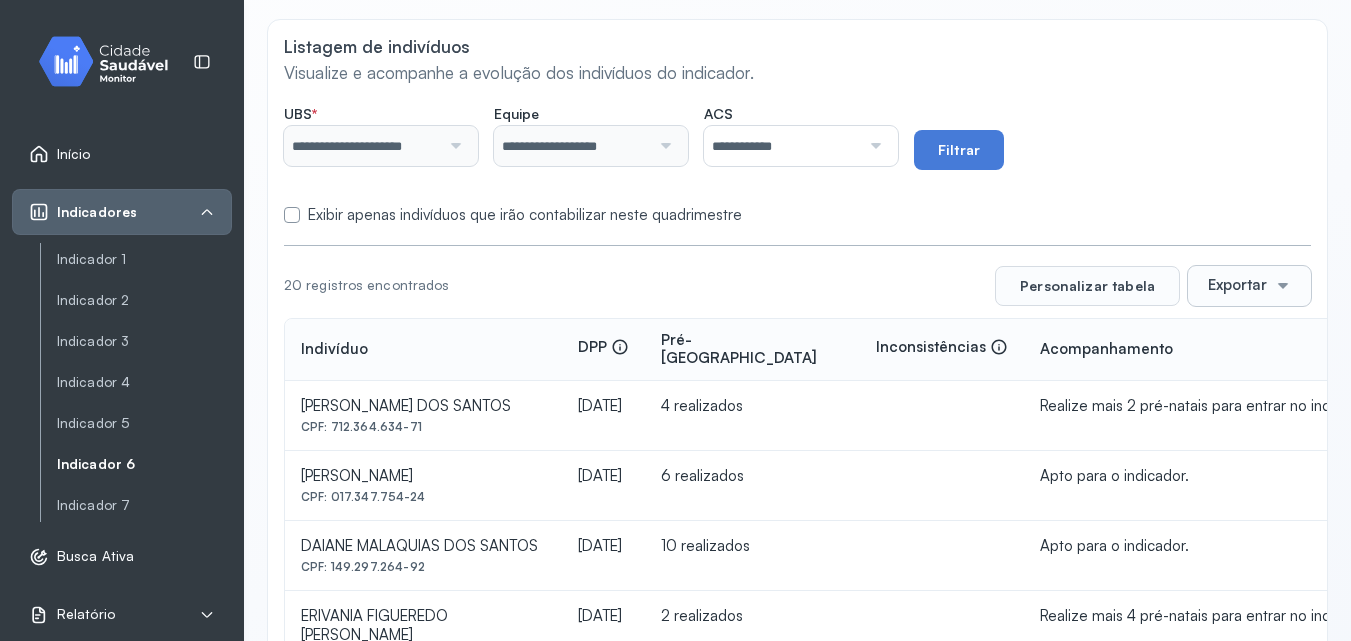scroll, scrollTop: 0, scrollLeft: 0, axis: both 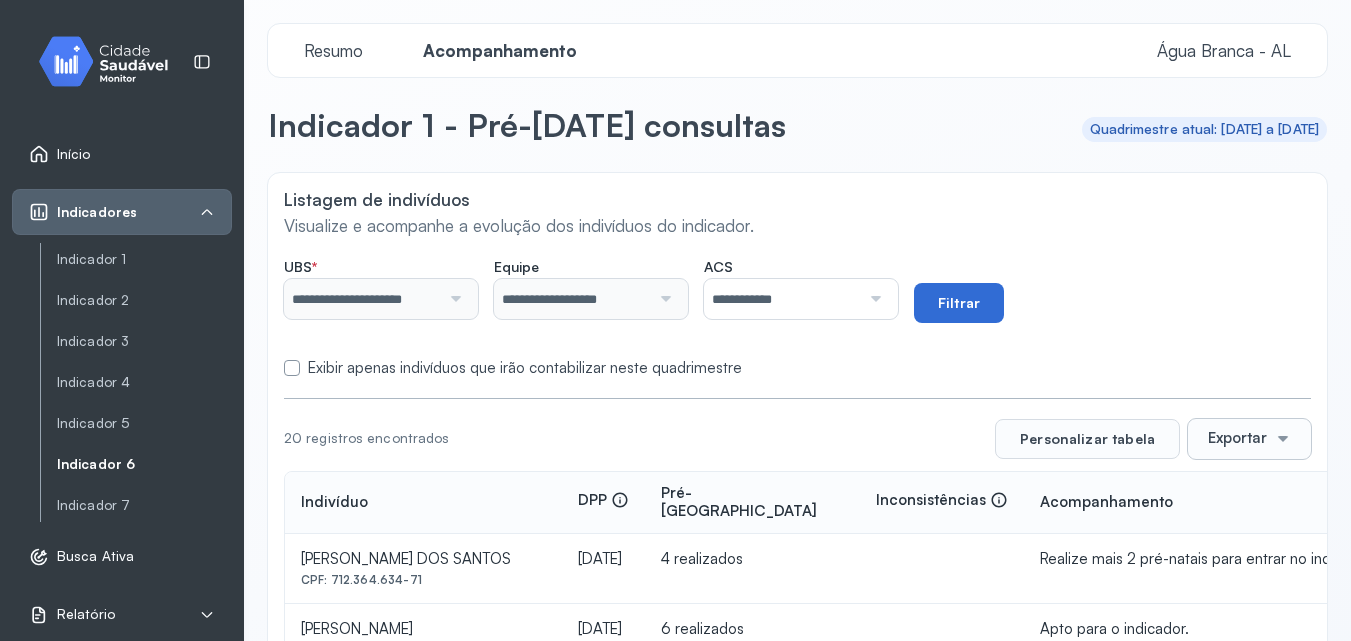 click on "Filtrar" at bounding box center [959, 303] 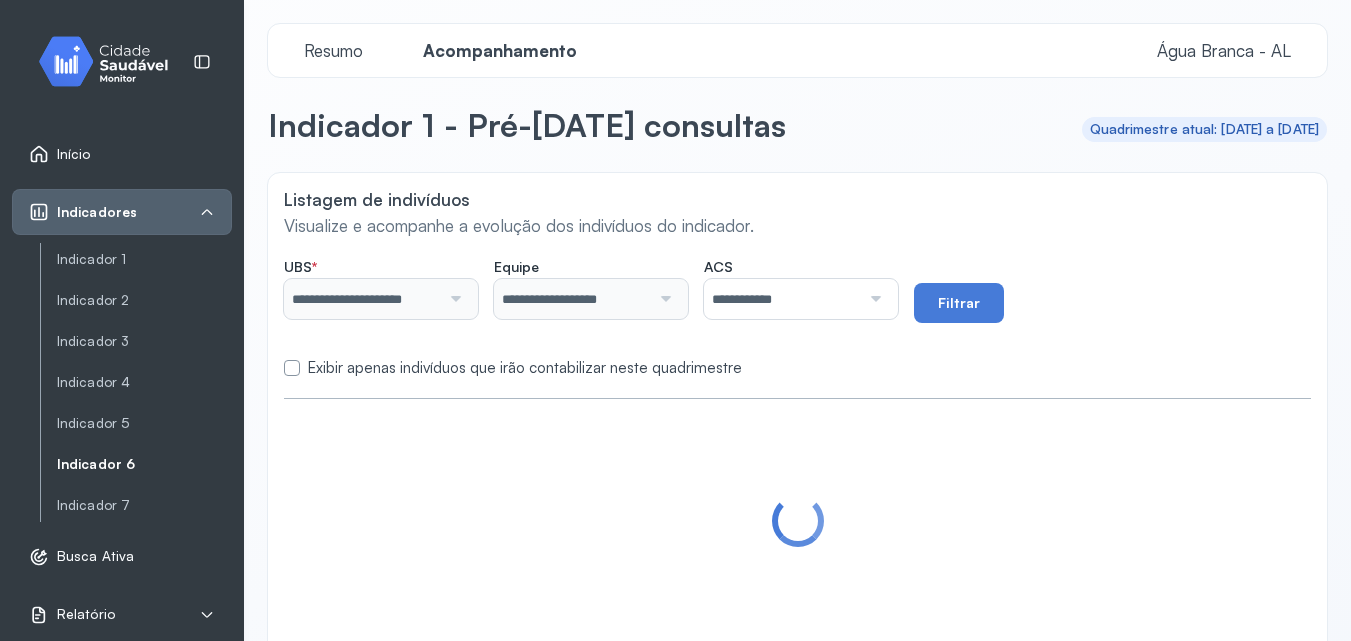 click on "Indicador 6" at bounding box center [144, 464] 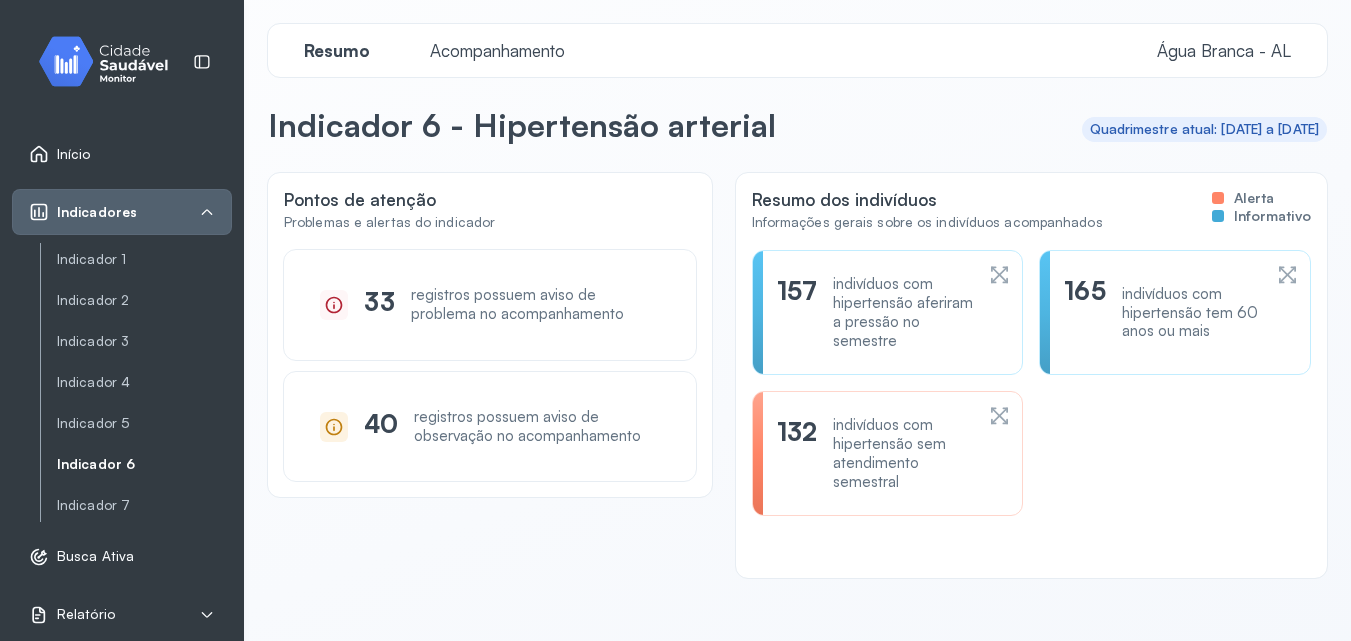 click on "Acompanhamento" at bounding box center [497, 50] 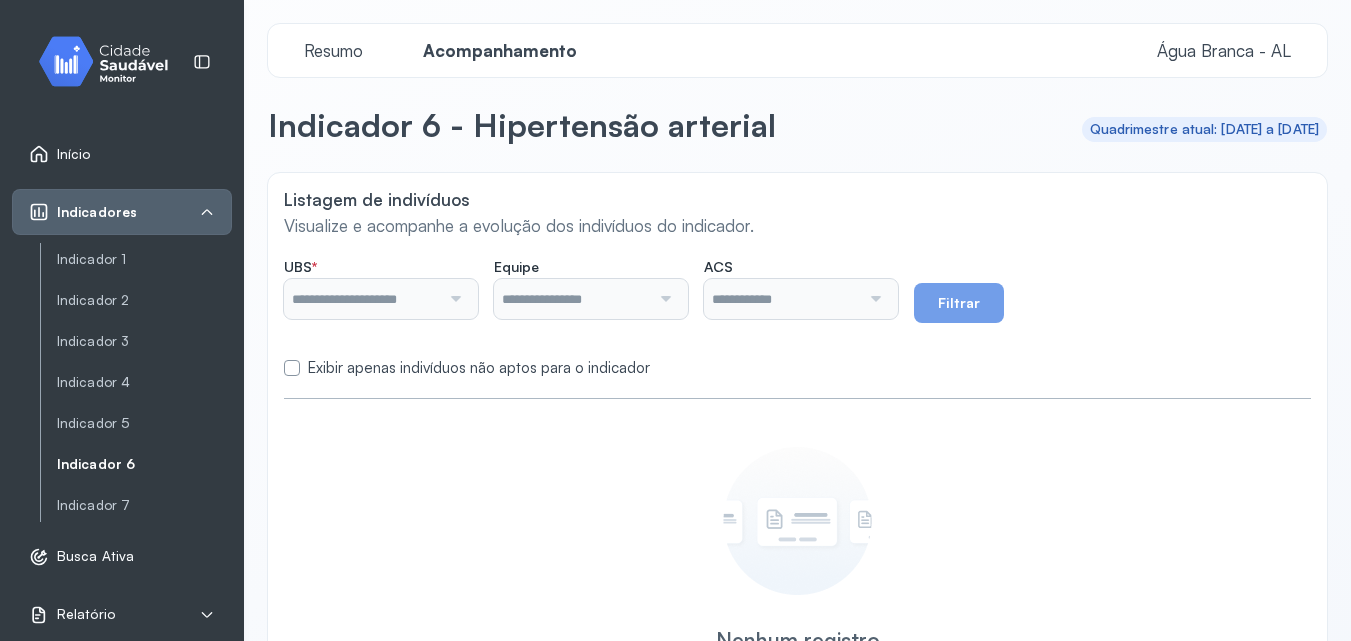 type on "**********" 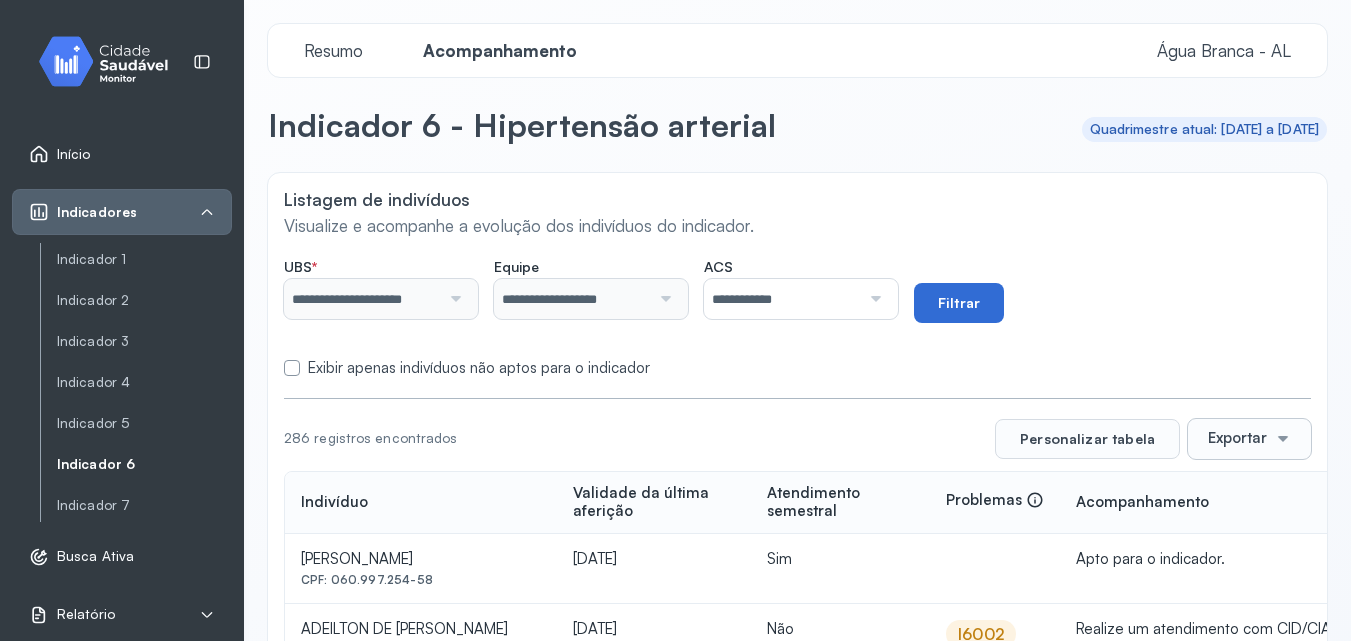 click on "Filtrar" at bounding box center (959, 303) 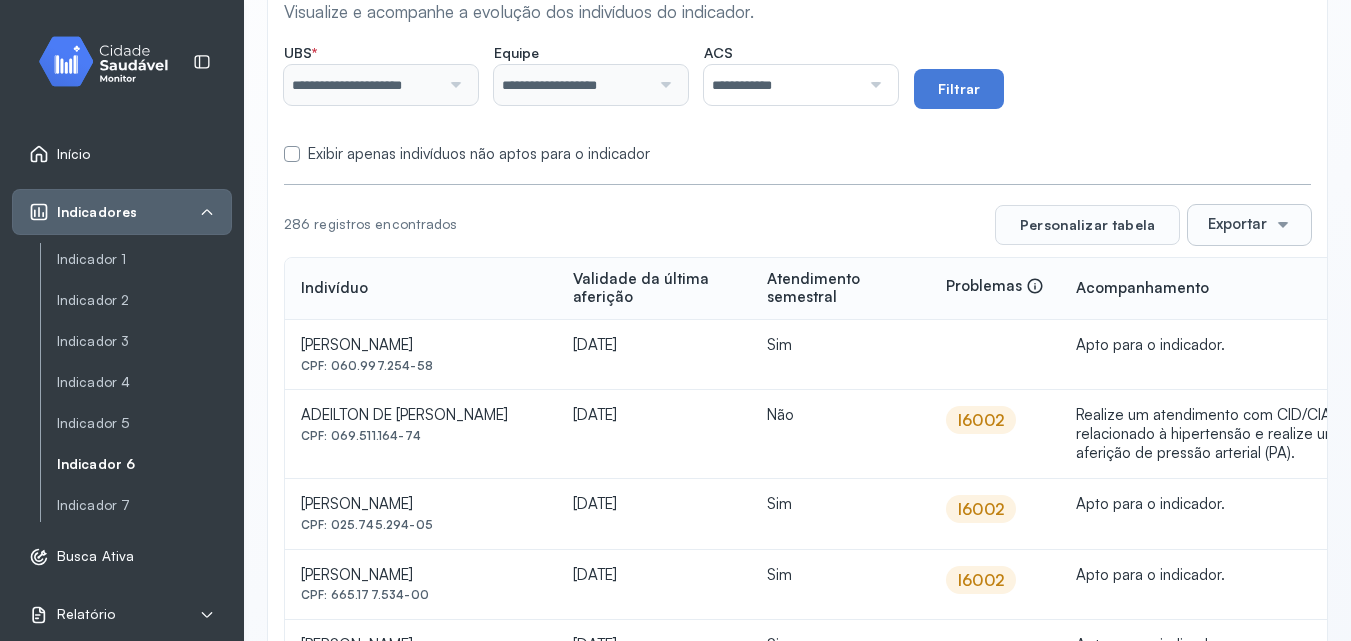 scroll, scrollTop: 200, scrollLeft: 0, axis: vertical 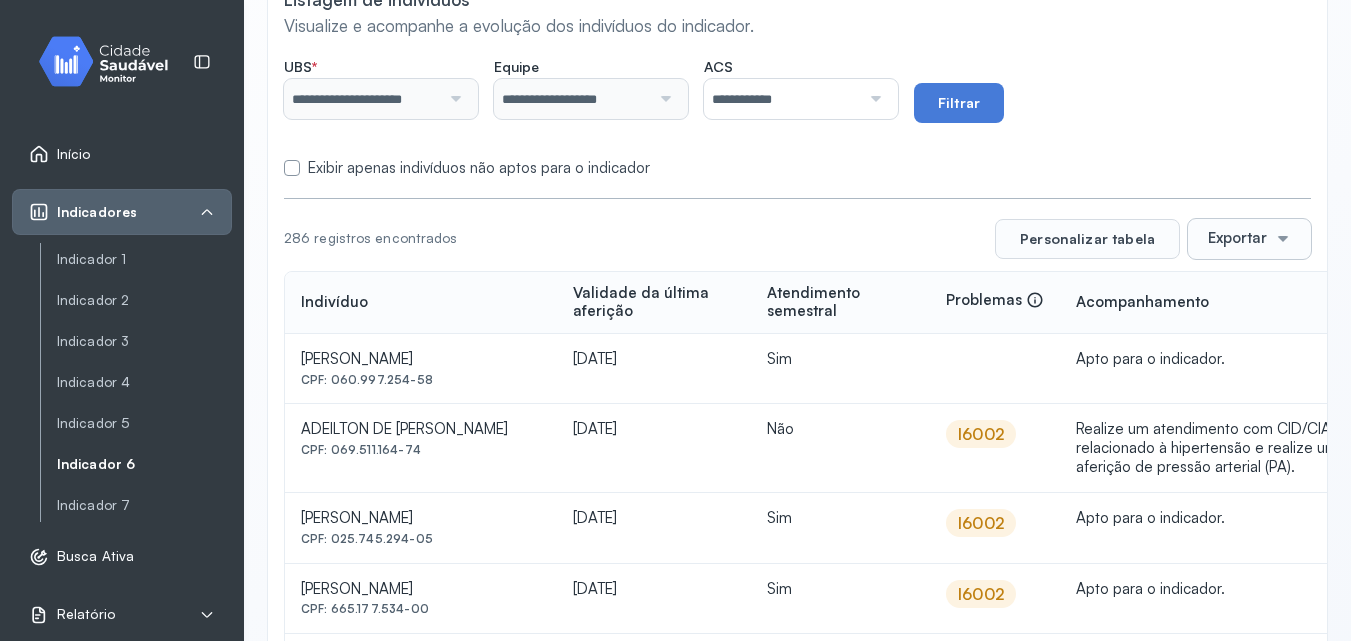 click on "**********" at bounding box center [797, 113] 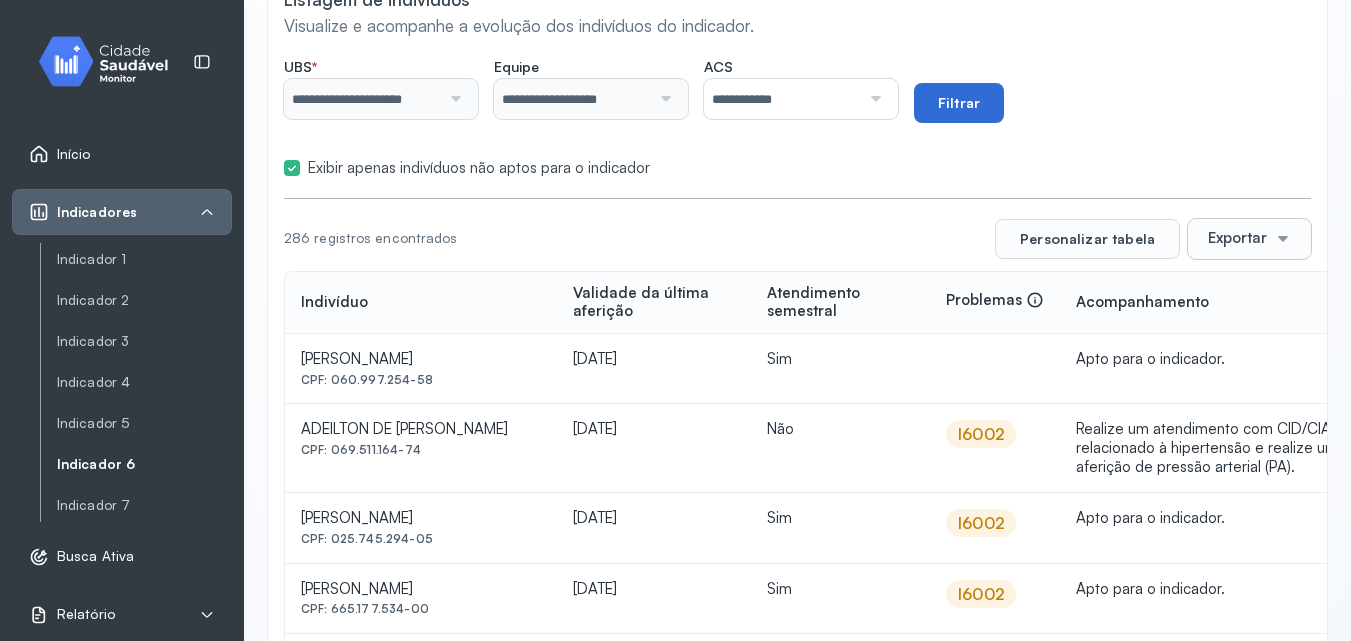 click on "Filtrar" at bounding box center (959, 103) 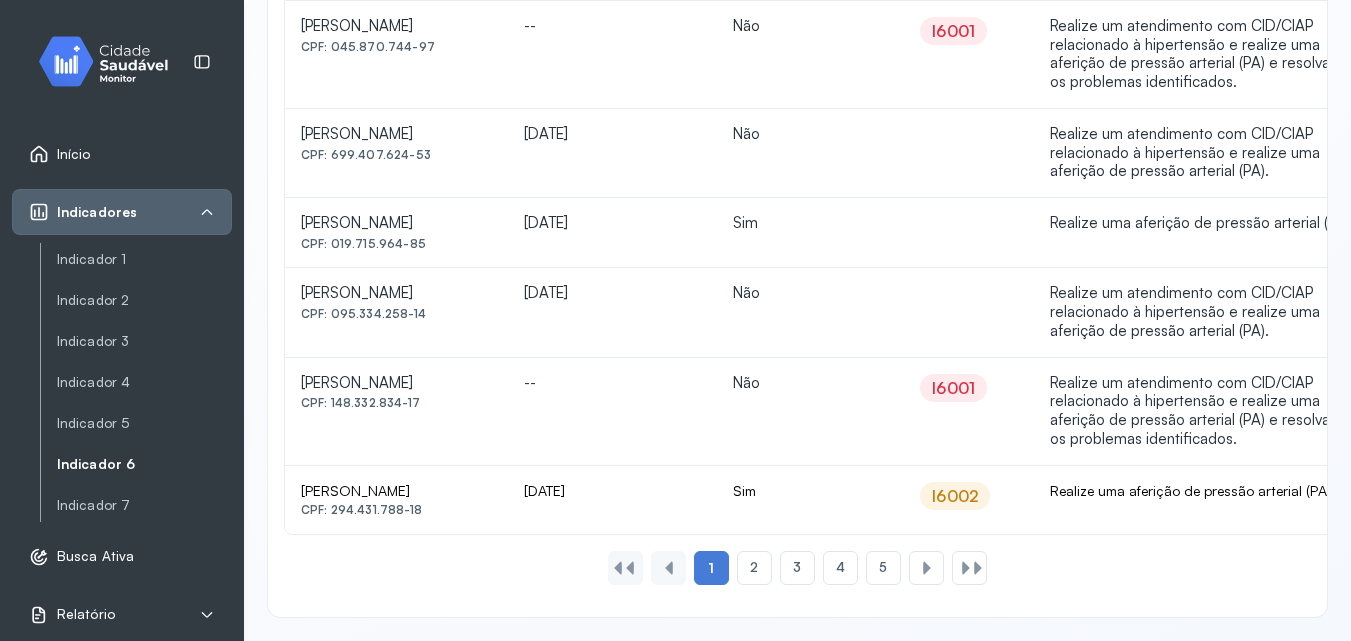 scroll, scrollTop: 1856, scrollLeft: 0, axis: vertical 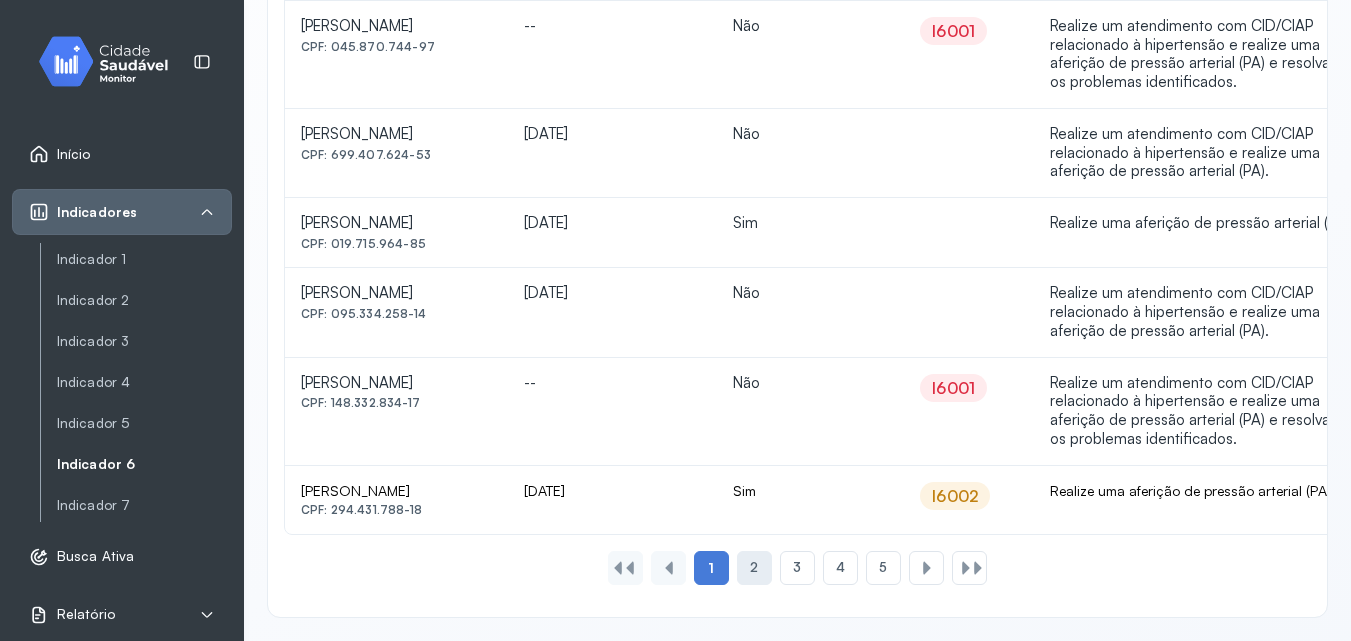 click on "2" at bounding box center (754, 567) 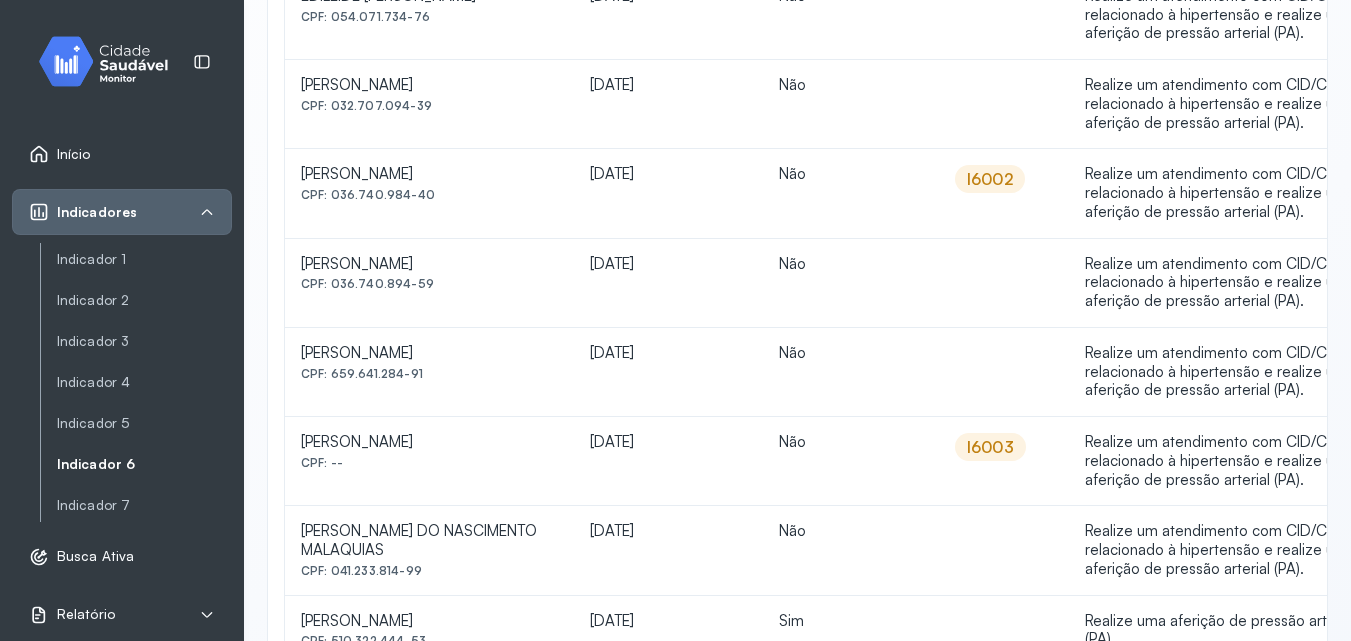 scroll, scrollTop: 1160, scrollLeft: 0, axis: vertical 